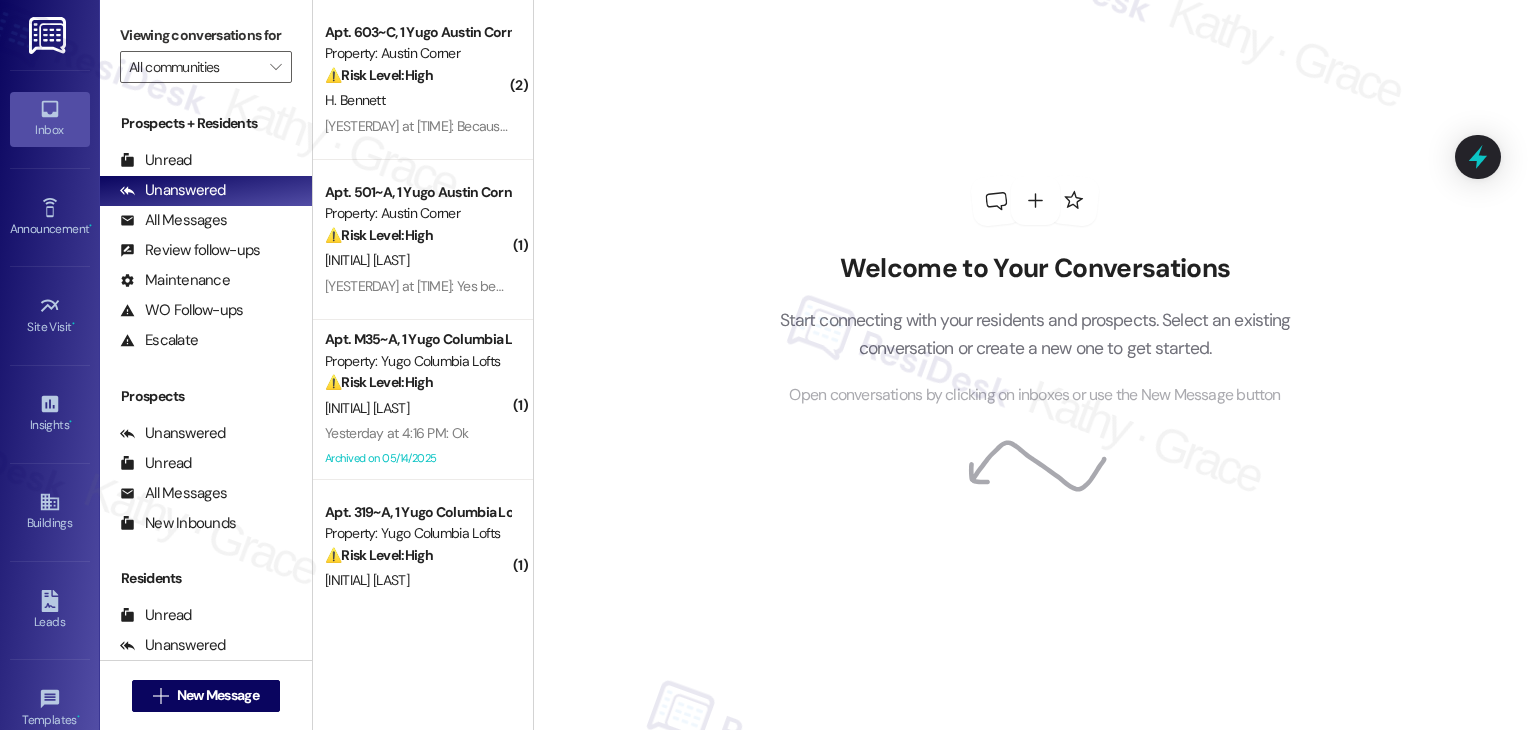 scroll, scrollTop: 0, scrollLeft: 0, axis: both 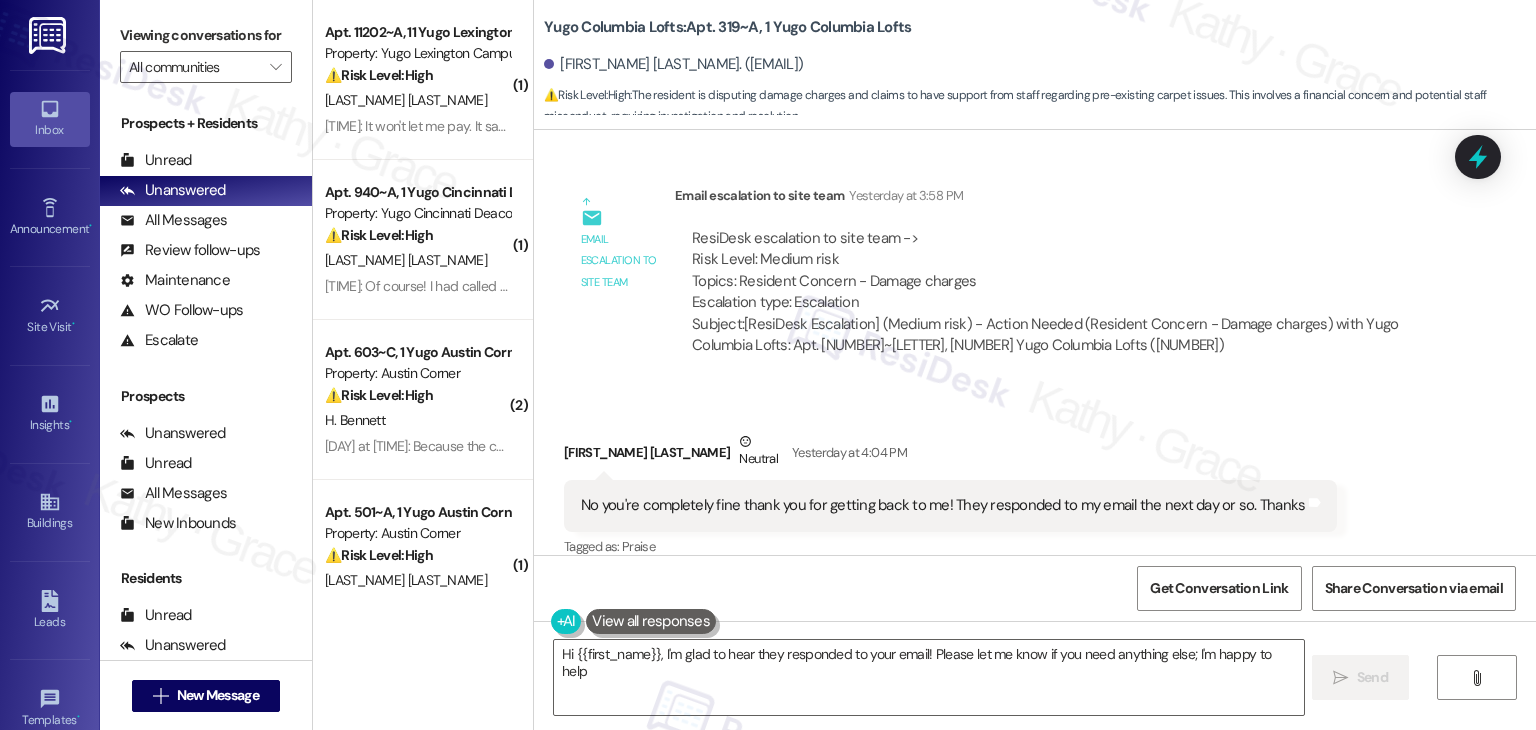 type on "Hi {{first_name}}, I'm glad to hear they responded to your email! Please let me know if you need anything else; I'm happy to help!" 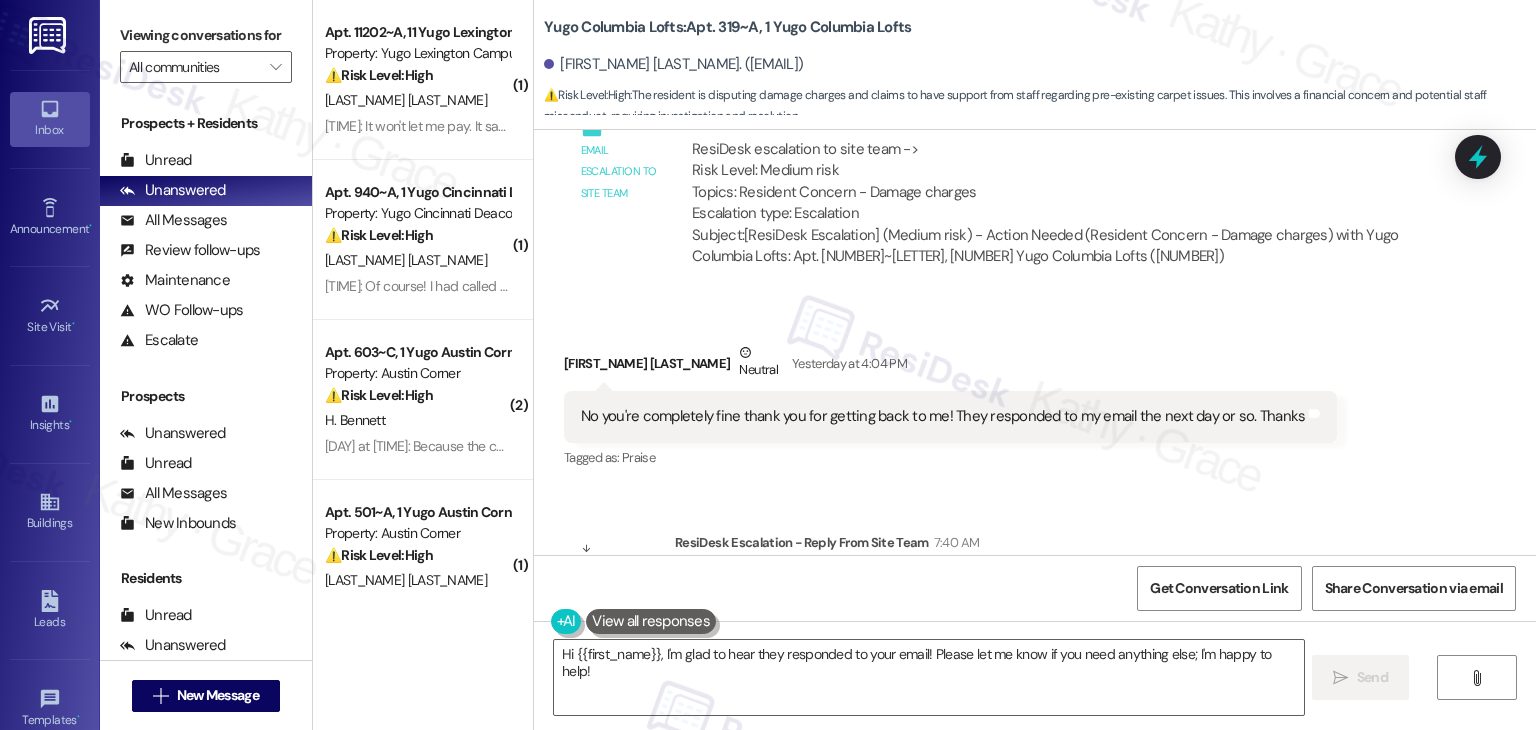 scroll, scrollTop: 1424, scrollLeft: 0, axis: vertical 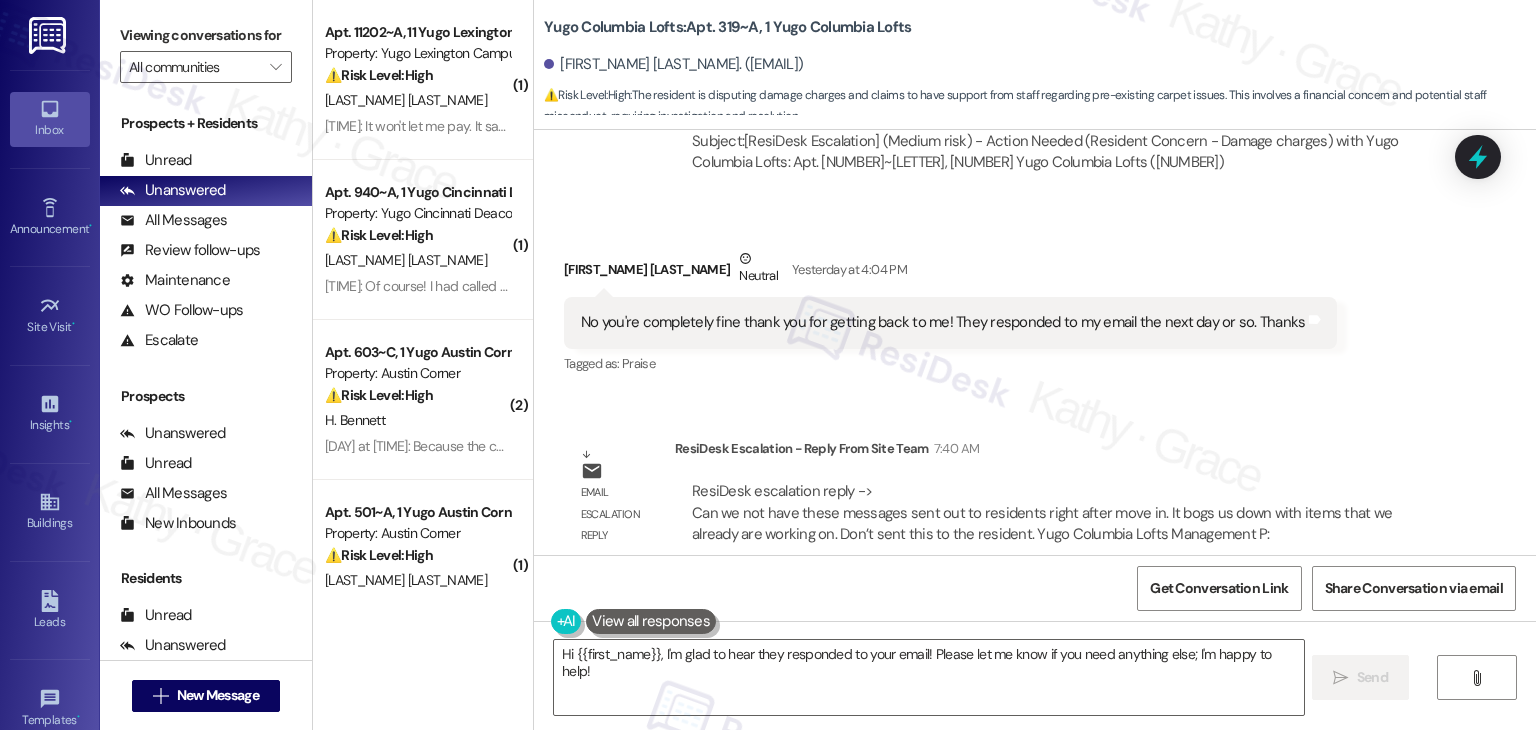 click on "ResiDesk Escalation - Reply From Site Team [TIME]" at bounding box center [1055, 452] 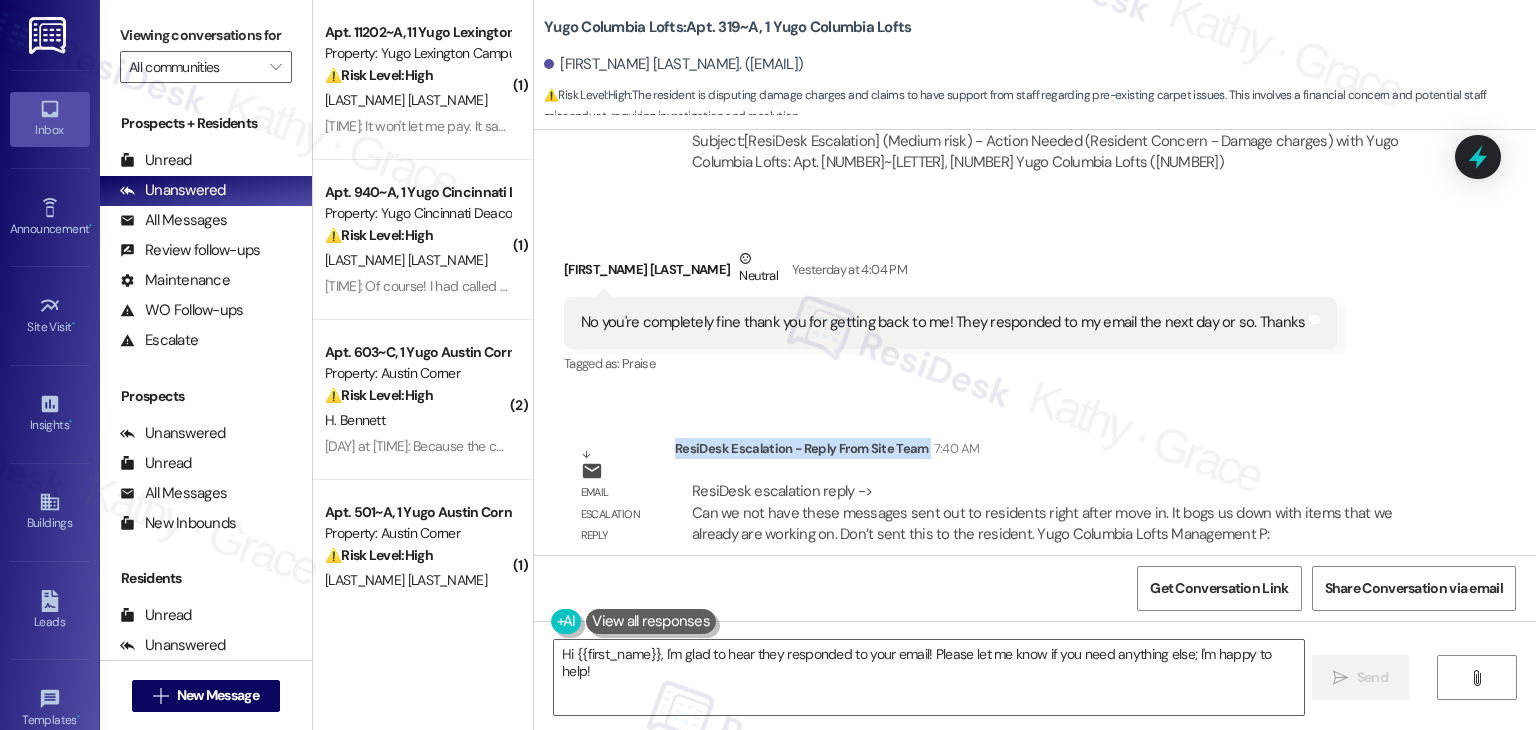 click on "ResiDesk Escalation - Reply From Site Team [TIME]" at bounding box center [1055, 452] 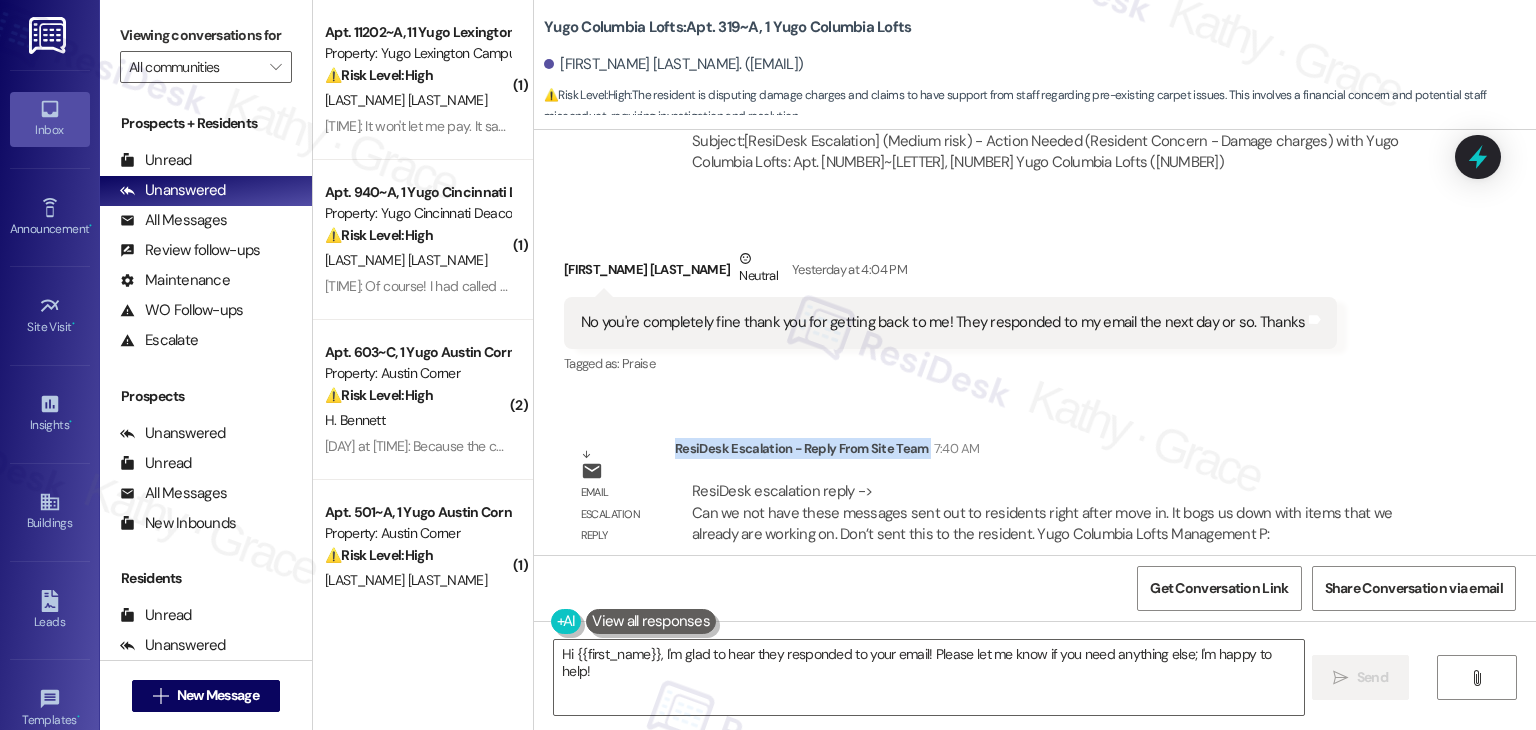 scroll, scrollTop: 1224, scrollLeft: 0, axis: vertical 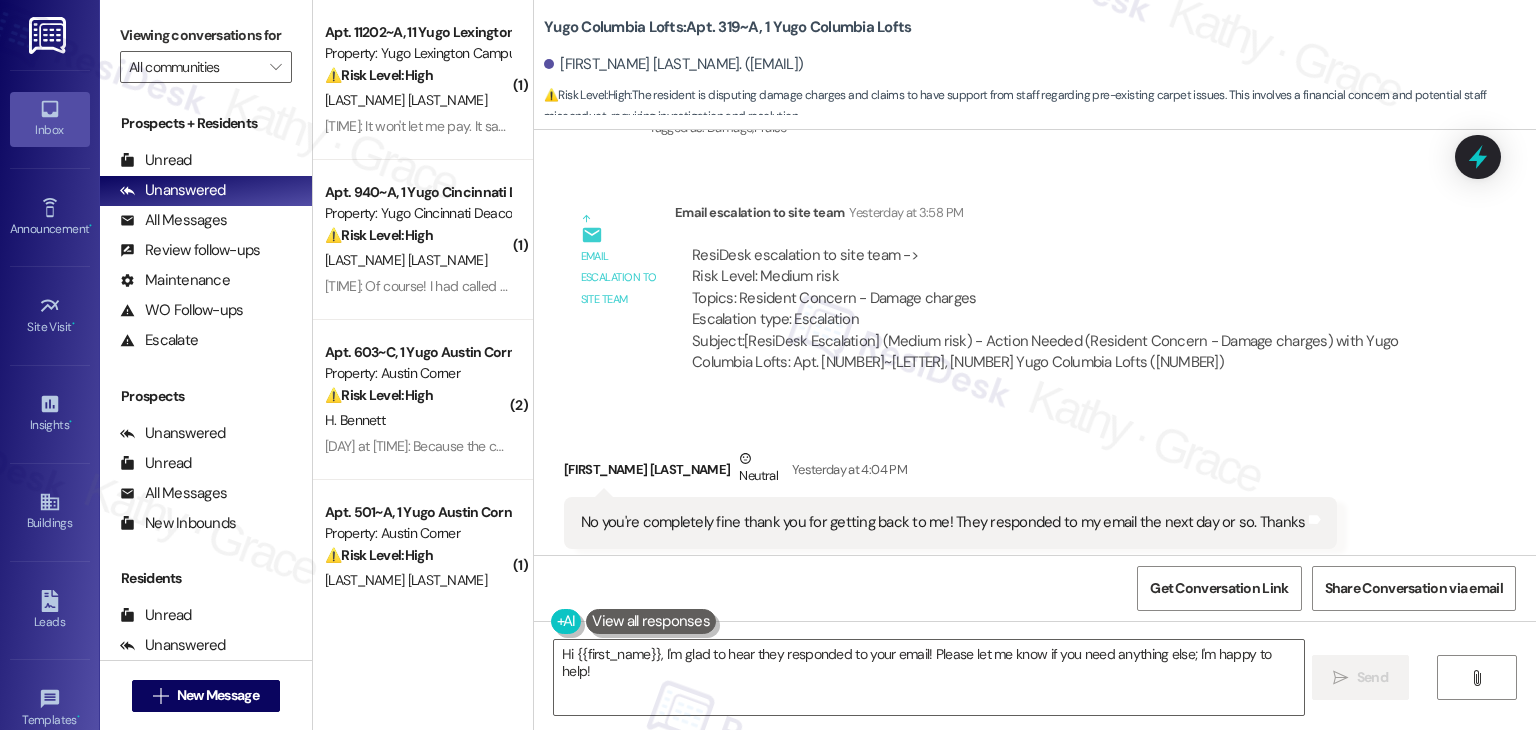 click on "Received via SMS [FIRST] [LAST] Neutral Yesterday at 4:04 PM No you're completely fine thank you for getting back to me! They responded to my email the next day or so. Thanks Tags and notes Tagged as: Praise Click to highlight conversations about Praise" at bounding box center [1035, 498] 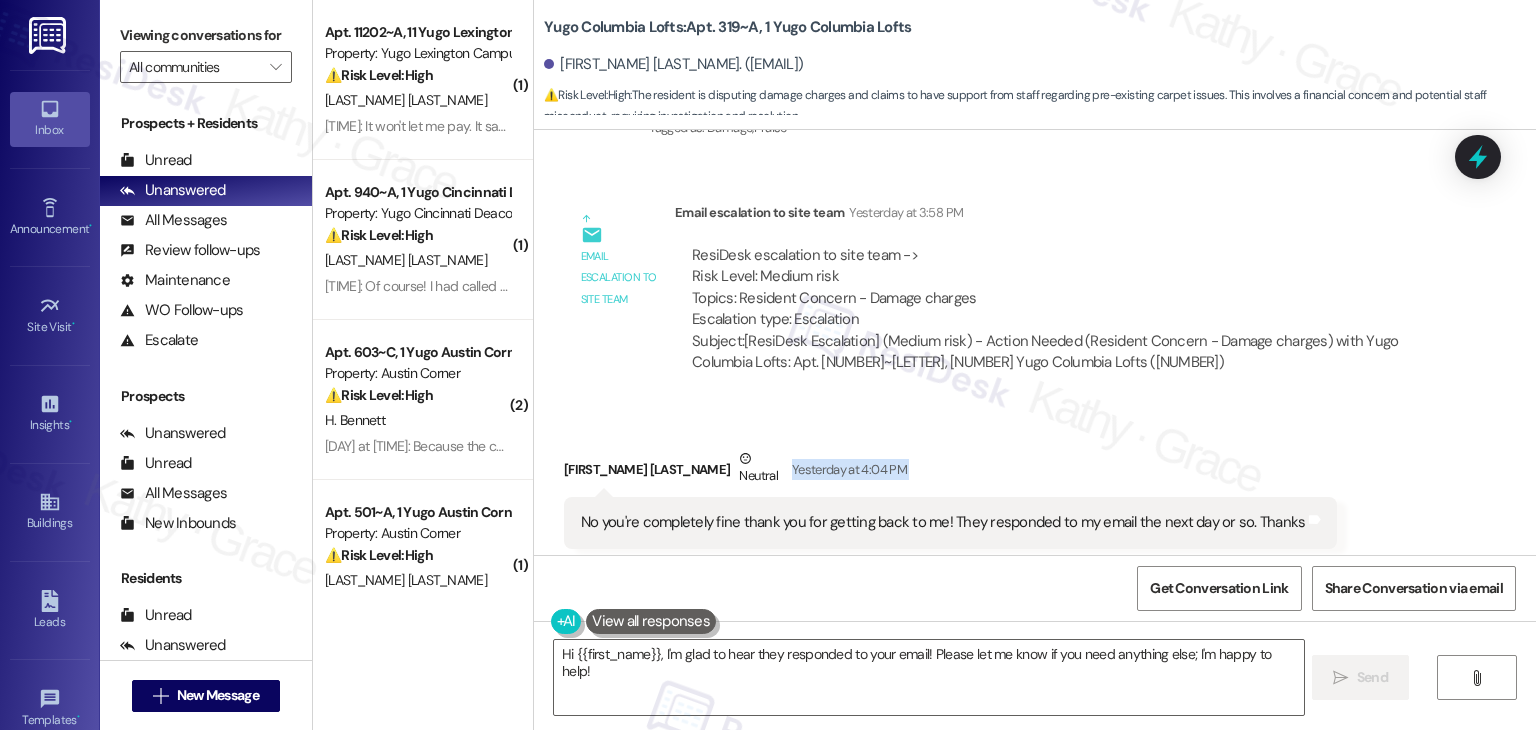 click on "Received via SMS [FIRST] [LAST] Neutral Yesterday at 4:04 PM No you're completely fine thank you for getting back to me! They responded to my email the next day or so. Thanks Tags and notes Tagged as: Praise Click to highlight conversations about Praise" at bounding box center [1035, 498] 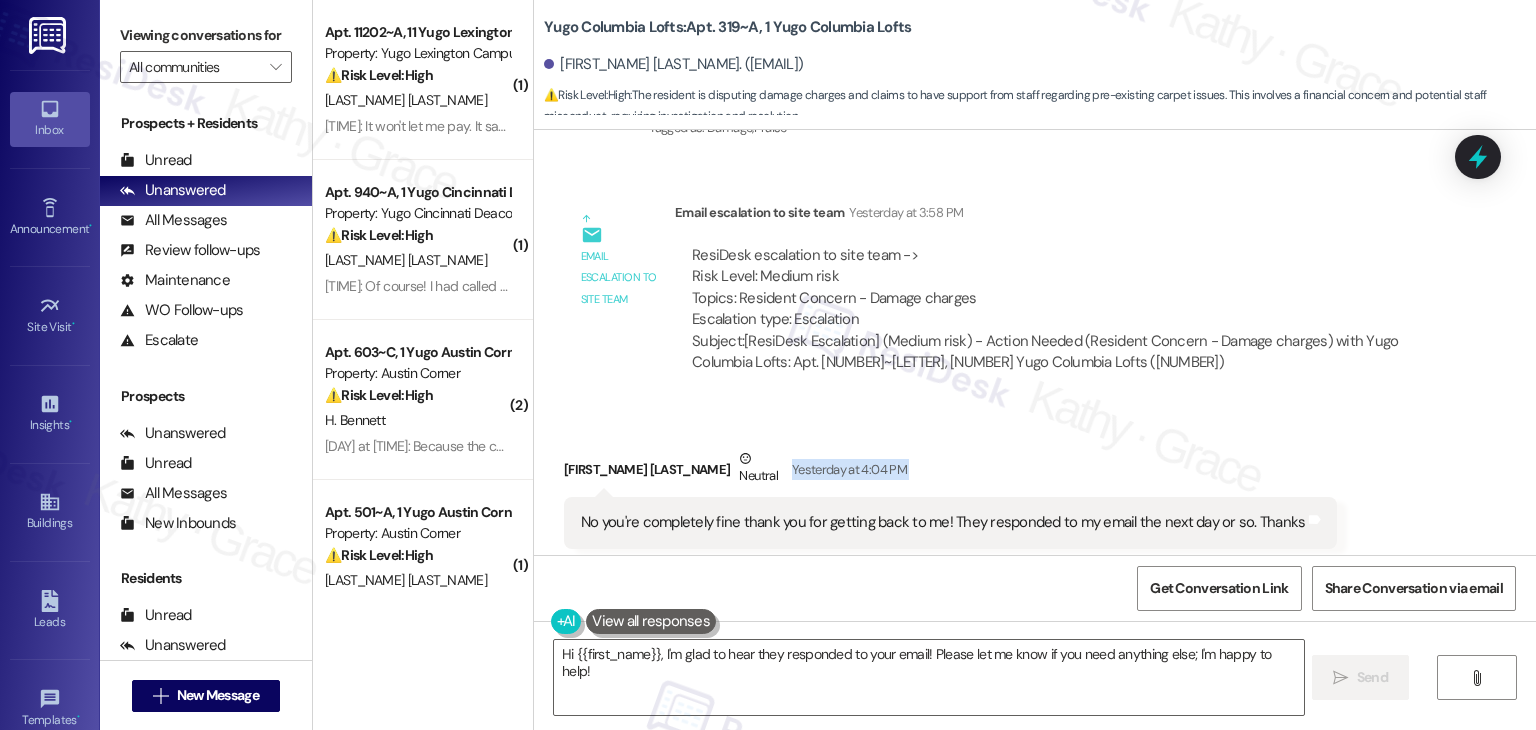 click on "Received via SMS [FIRST] [LAST] Neutral Yesterday at 4:04 PM No you're completely fine thank you for getting back to me! They responded to my email the next day or so. Thanks Tags and notes Tagged as: Praise Click to highlight conversations about Praise" at bounding box center [1035, 498] 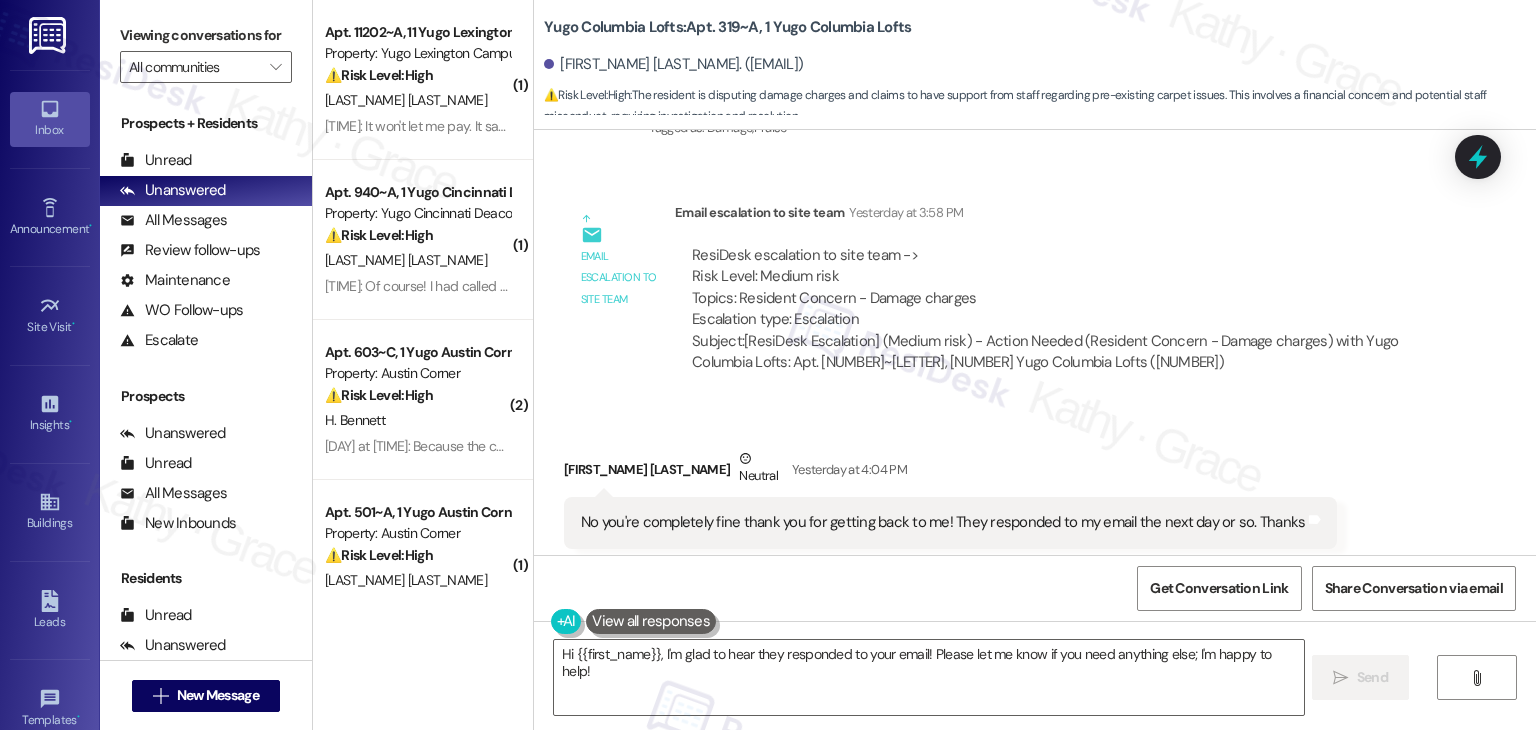 click on "Received via SMS [FIRST] [LAST] Neutral Yesterday at 4:04 PM No you're completely fine thank you for getting back to me! They responded to my email the next day or so. Thanks Tags and notes Tagged as: Praise Click to highlight conversations about Praise" at bounding box center (1035, 498) 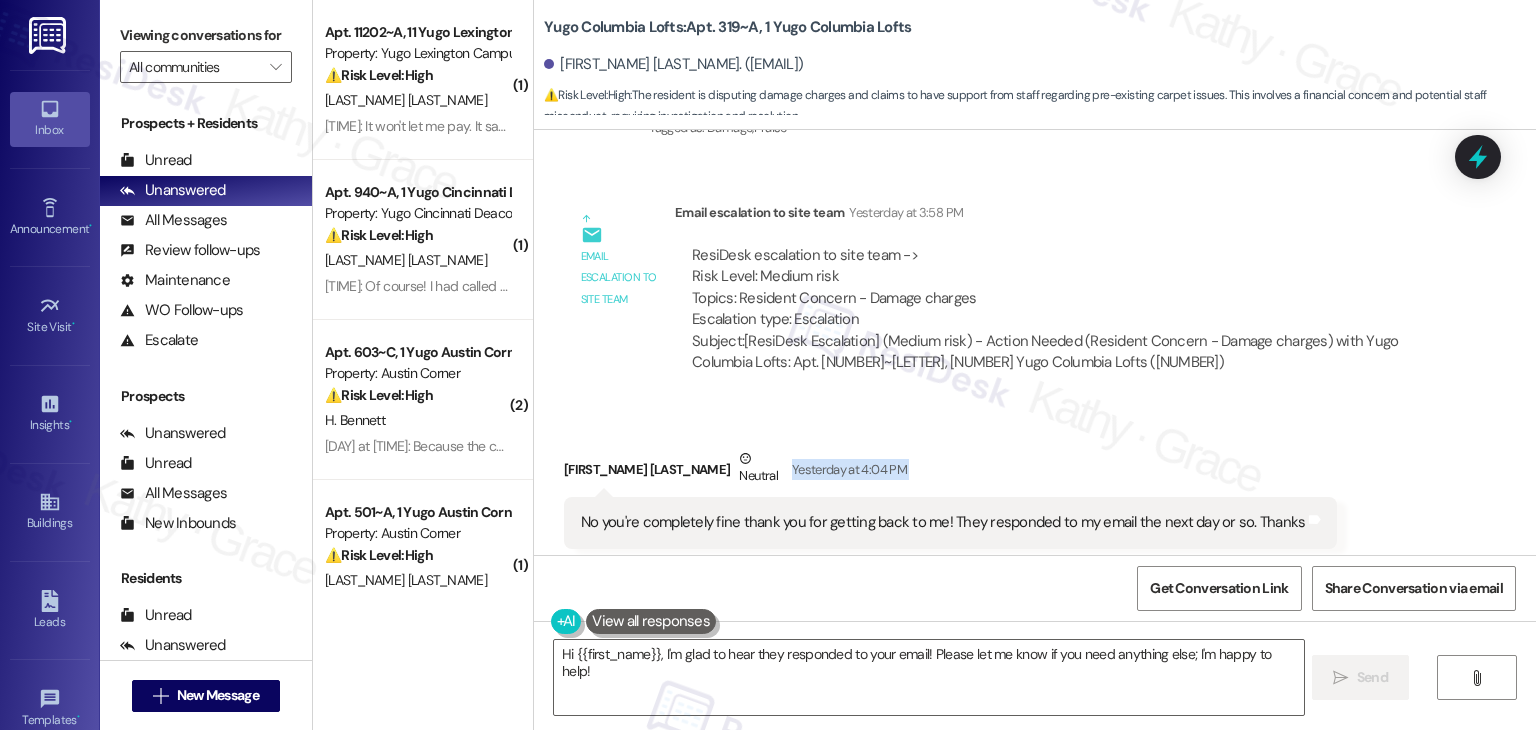 click on "Received via SMS [FIRST] [LAST] Neutral Yesterday at 4:04 PM No you're completely fine thank you for getting back to me! They responded to my email the next day or so. Thanks Tags and notes Tagged as: Praise Click to highlight conversations about Praise" at bounding box center (1035, 498) 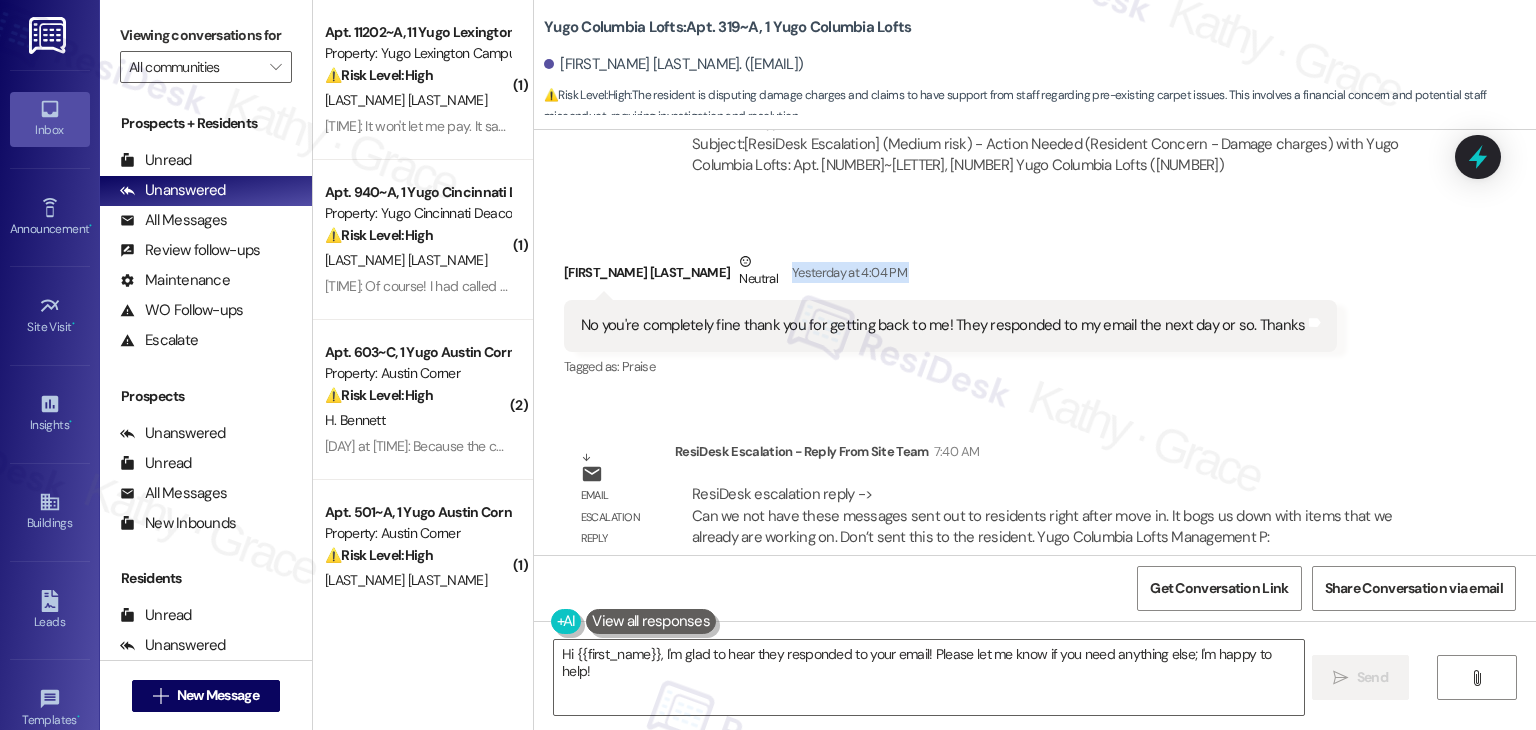 scroll, scrollTop: 1424, scrollLeft: 0, axis: vertical 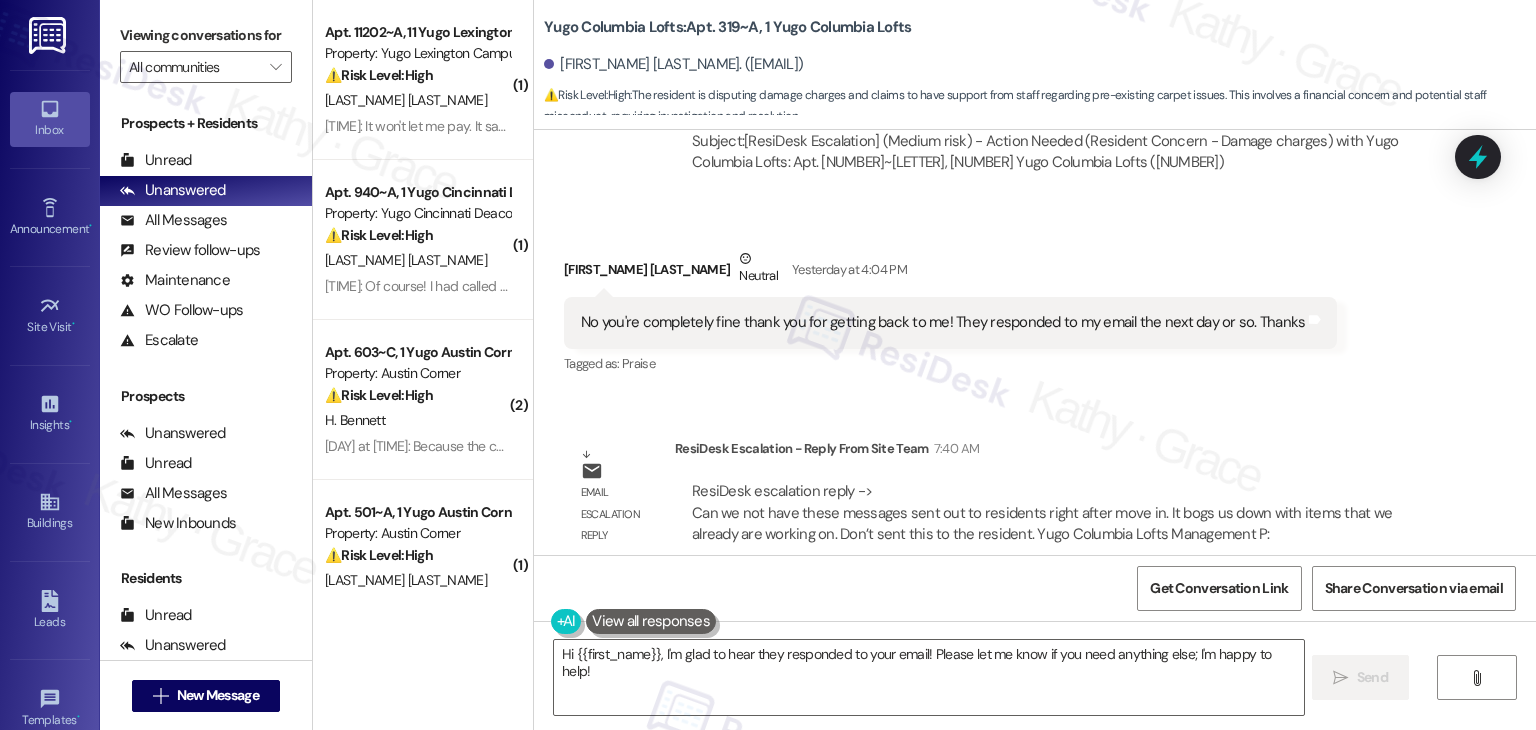 click on "WO Lease started [MONTH] [DAY], [YEAR] at [TIME] Show details Survey, sent via SMS Residesk Automated Survey [MONTH] [DAY], [YEAR] at [TIME] Hi [FIRST_NAME]! We're so glad you chose Yugo Columbia Lofts! We would love to improve your move-in experience. If you could improve one thing about our move-in process, what would it be? Send us your ideas! (You can always reply STOP to opt out of future messages) Tags and notes Tagged as: Move in Click to highlight conversations about Move in WO Opened request: Oven does n... [MONTH] [DAY], [YEAR] at [TIME] Status : Completed Show details Survey, sent via SMS Residesk Automated Survey [MONTH] [DAY], [YEAR] at [TIME] Hi [FIRST_NAME], how are you? A friendly reminder that your rent is due and your current balance is $[NUMBER].[NUMBER]. Please pay your rent to avoid a late fee. Please let us know if you have any questions! If you've already paid, please disregard this reminder. Tags and notes Tagged as: Delinquent payment reminders Click to highlight conversations about Delinquent payment reminders Received via SMS" at bounding box center (1035, 342) 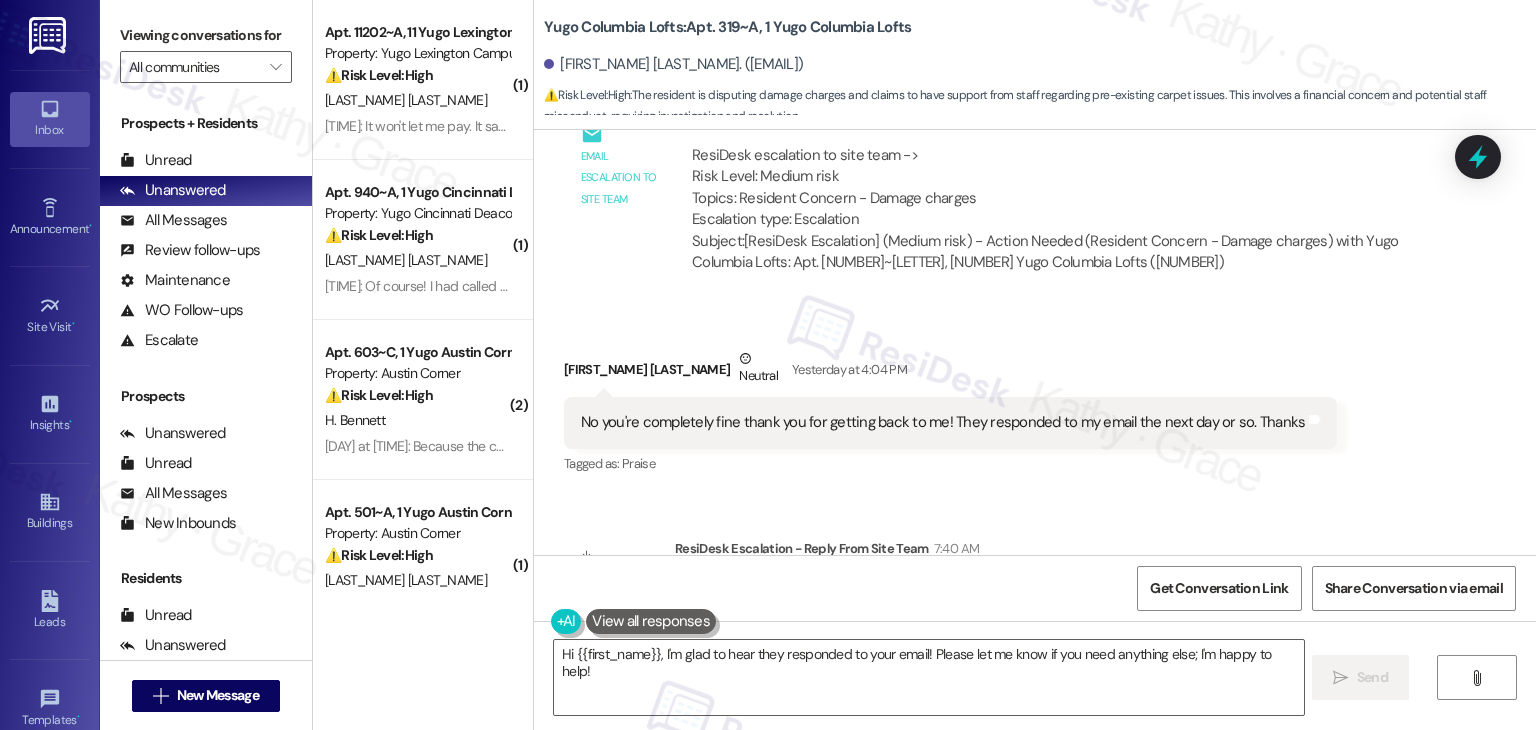 scroll, scrollTop: 1224, scrollLeft: 0, axis: vertical 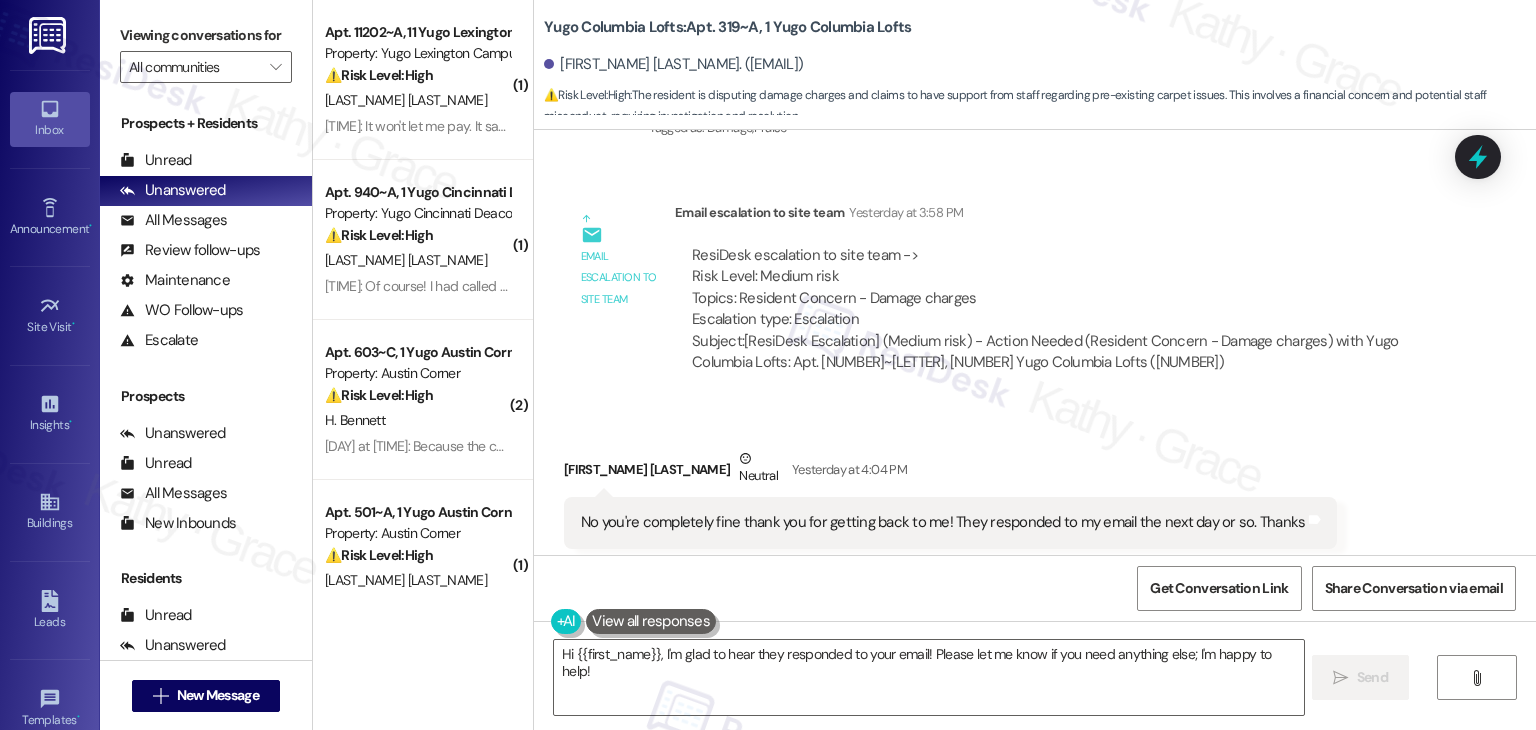 click on "Received via SMS [FIRST] [LAST] Neutral Yesterday at 4:04 PM No you're completely fine thank you for getting back to me! They responded to my email the next day or so. Thanks Tags and notes Tagged as: Praise Click to highlight conversations about Praise" at bounding box center [1035, 498] 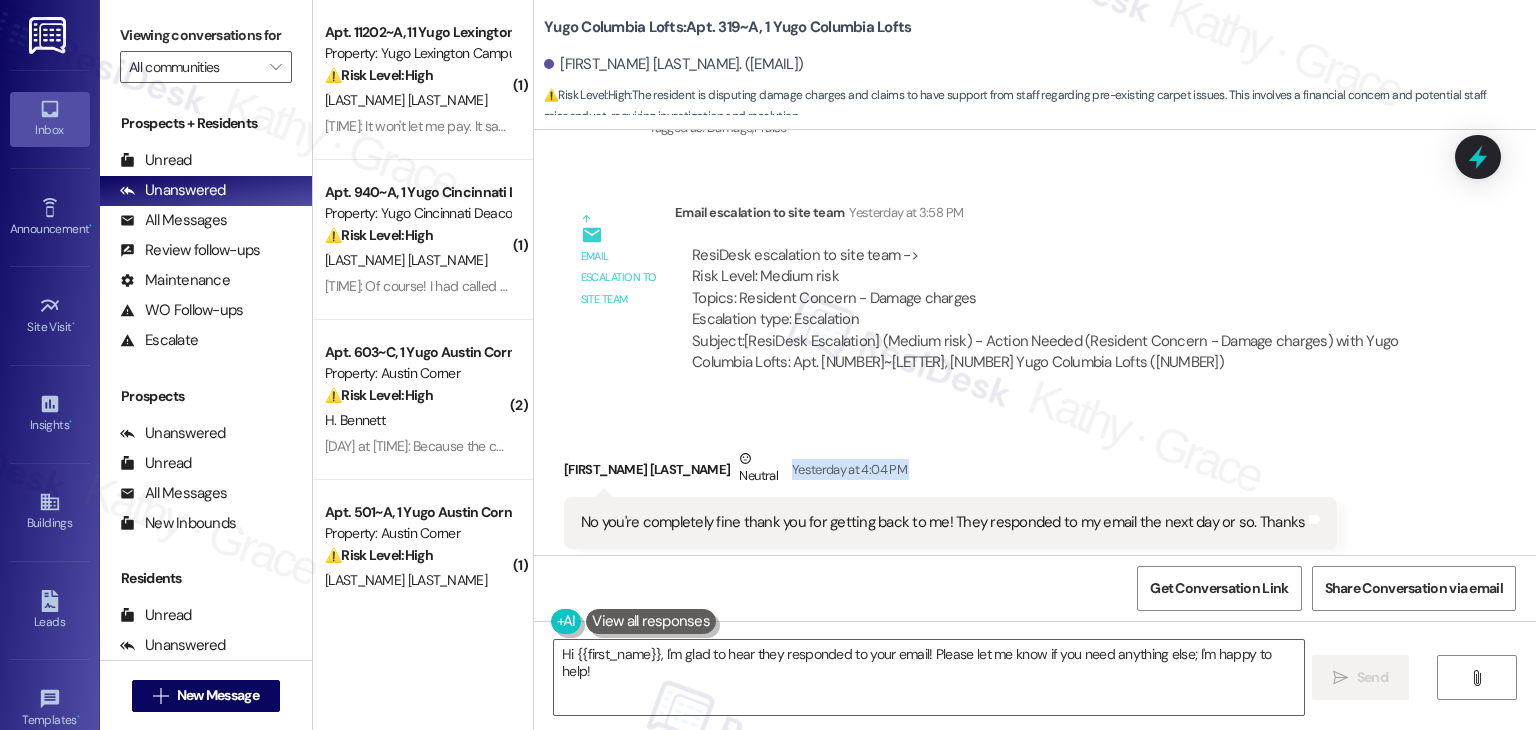 click on "Received via SMS [FIRST] [LAST] Neutral Yesterday at 4:04 PM No you're completely fine thank you for getting back to me! They responded to my email the next day or so. Thanks Tags and notes Tagged as: Praise Click to highlight conversations about Praise" at bounding box center [1035, 498] 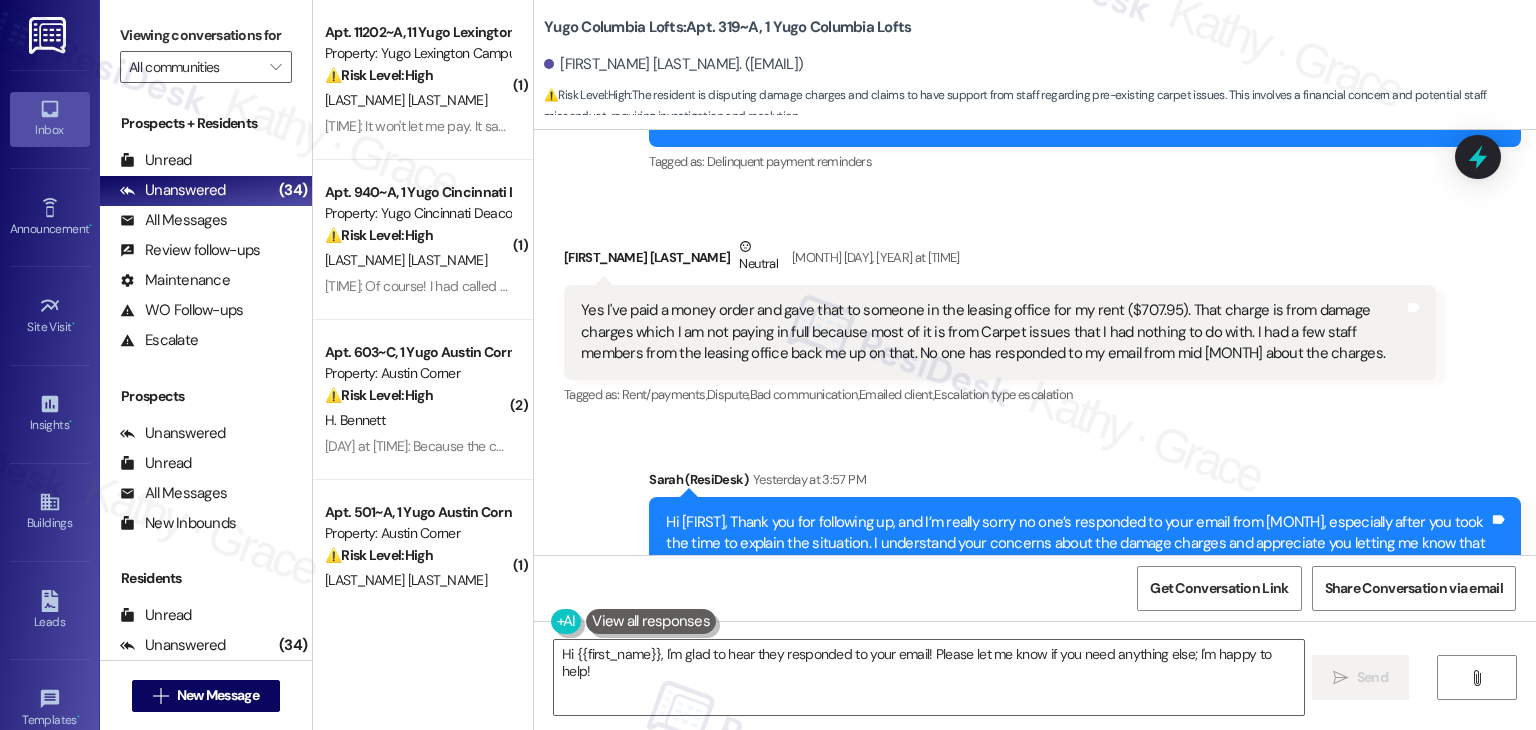 scroll, scrollTop: 624, scrollLeft: 0, axis: vertical 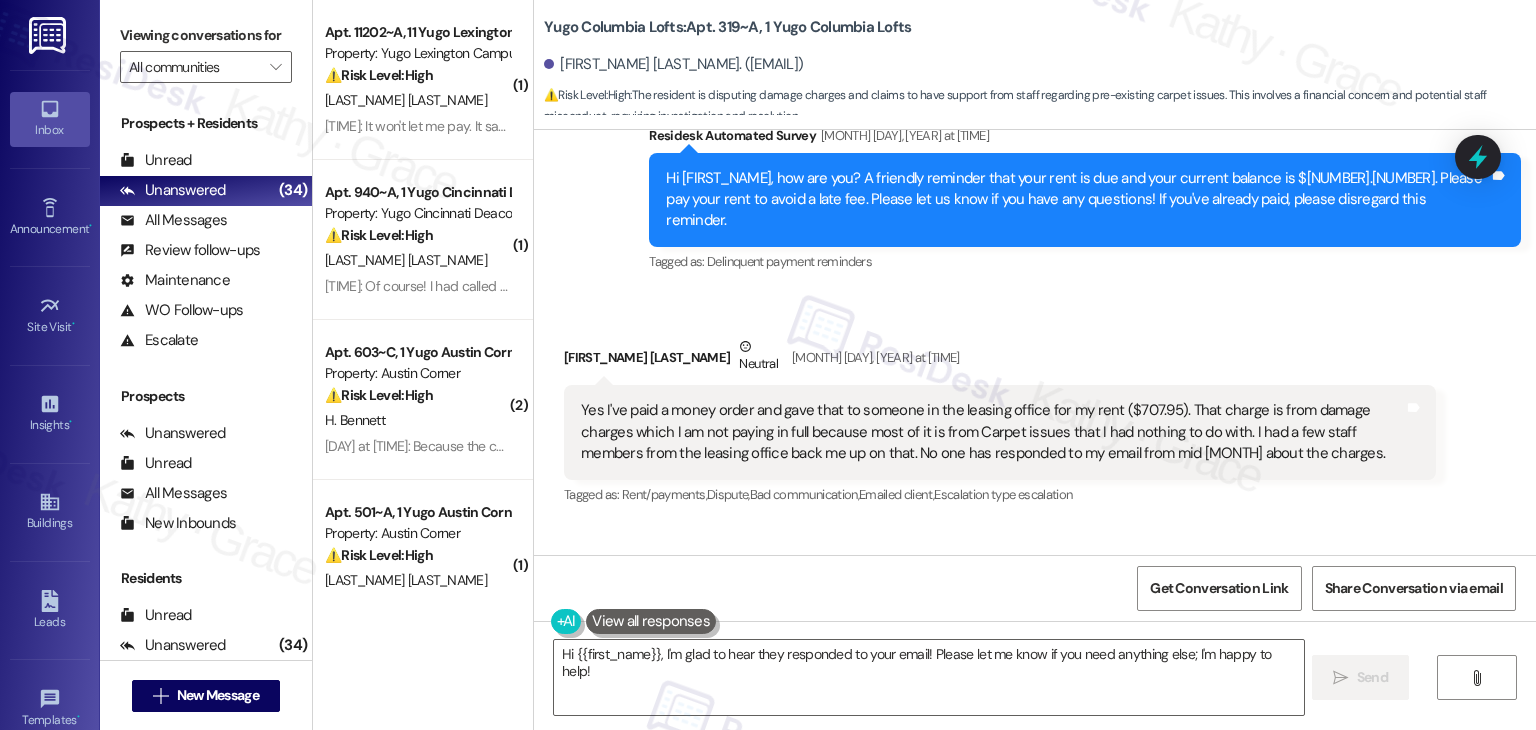 click on "Sent via SMS [FIRST_NAME] ([ResiDesk]) [DAY] at [TIME] Hi [FIRST_NAME], Thank you for following up, and I’m really sorry no one’s responded to your email from [MONTH], especially after you took the time to explain the situation. I understand your concerns about the damage charges and appreciate you letting me know that team members had backed you up on the carpet issue. Let me bring this up with the site management team. I'll make sure you’re updated as soon as I hear anything. Tags and notes Tagged as: Damage , Click to highlight conversations about Damage Praise Click to highlight conversations about Praise" at bounding box center [1035, 640] 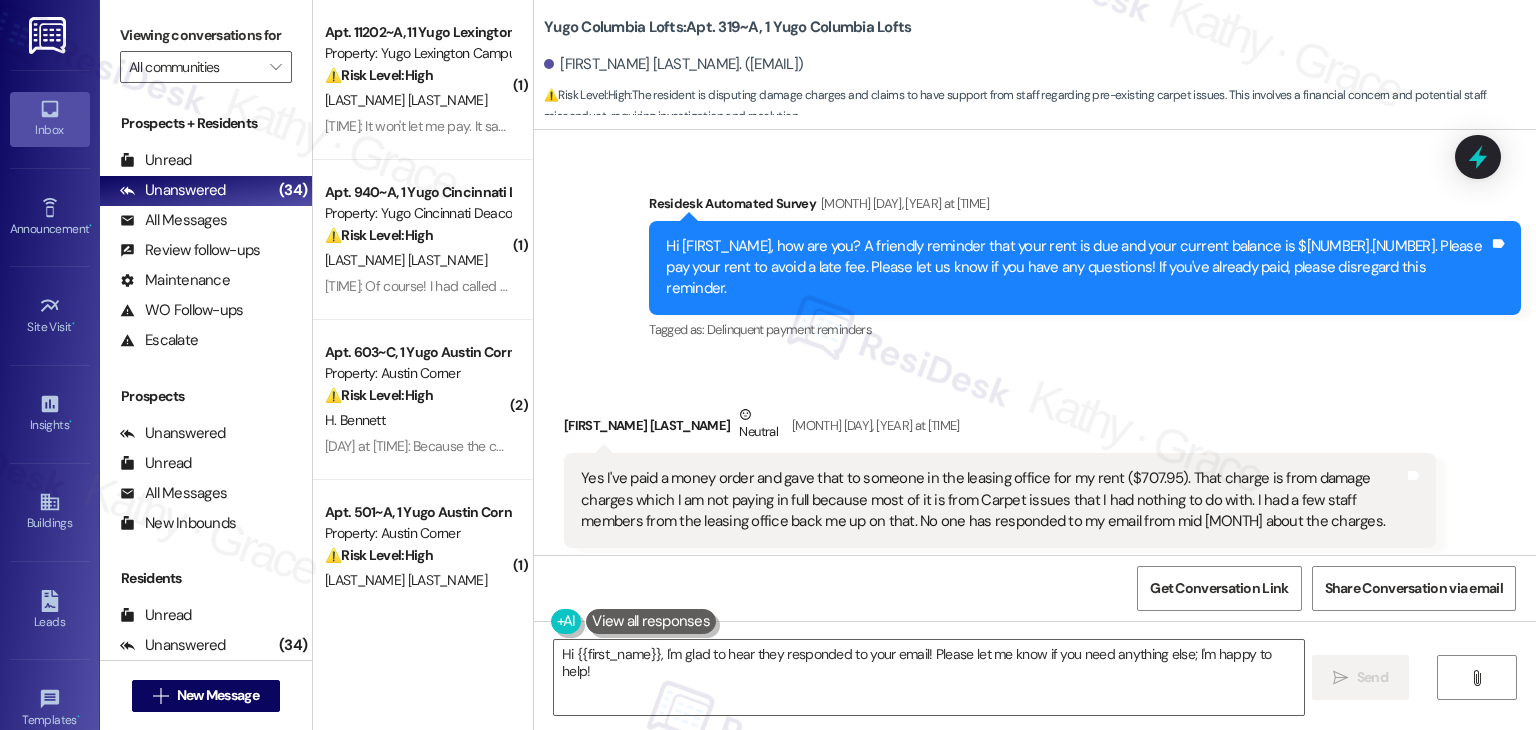 scroll, scrollTop: 524, scrollLeft: 0, axis: vertical 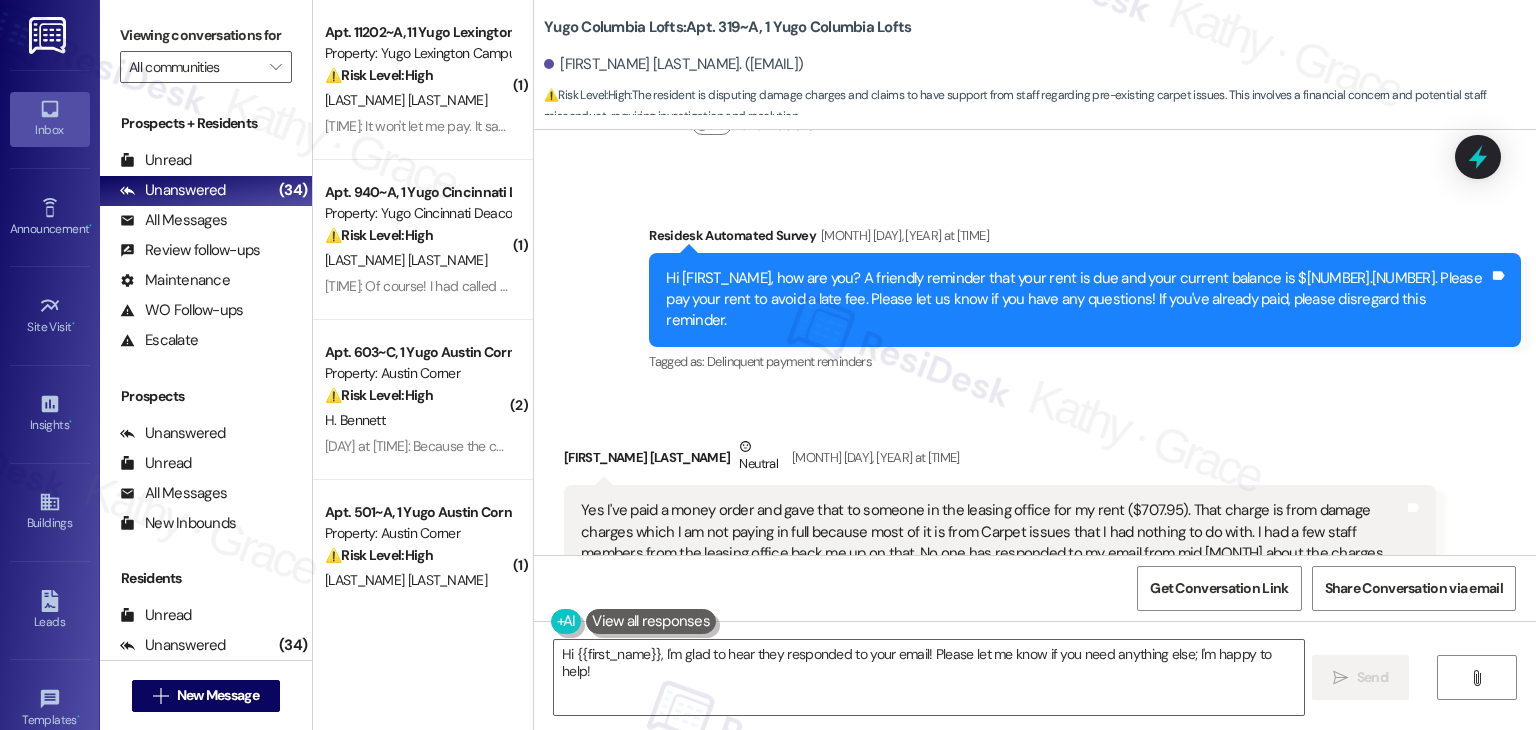 click on "Received via SMS [FIRST_NAME] [LAST_NAME] Neutral [MONTH] [DAY], [YEAR] at [TIME] Yes I've paid a money order and gave that to someone in the leasing office for my rent ($[NUMBER].[NUMBER]). That charge is from damage charges which I am not paying in full because most of it is from Carpet issues that I had nothing to do with. I had a few staff members from the leasing office back me up on that. No one has responded to my email from mid [MONTH] about the charges. Tags and notes Tagged as: Rent/payments , Click to highlight conversations about Rent/payments Dispute , Click to highlight conversations about Dispute Bad communication , Click to highlight conversations about Bad communication Emailed client , Click to highlight conversations about Emailed client Escalation type escalation Click to highlight conversations about Escalation type escalation" at bounding box center [1035, 507] 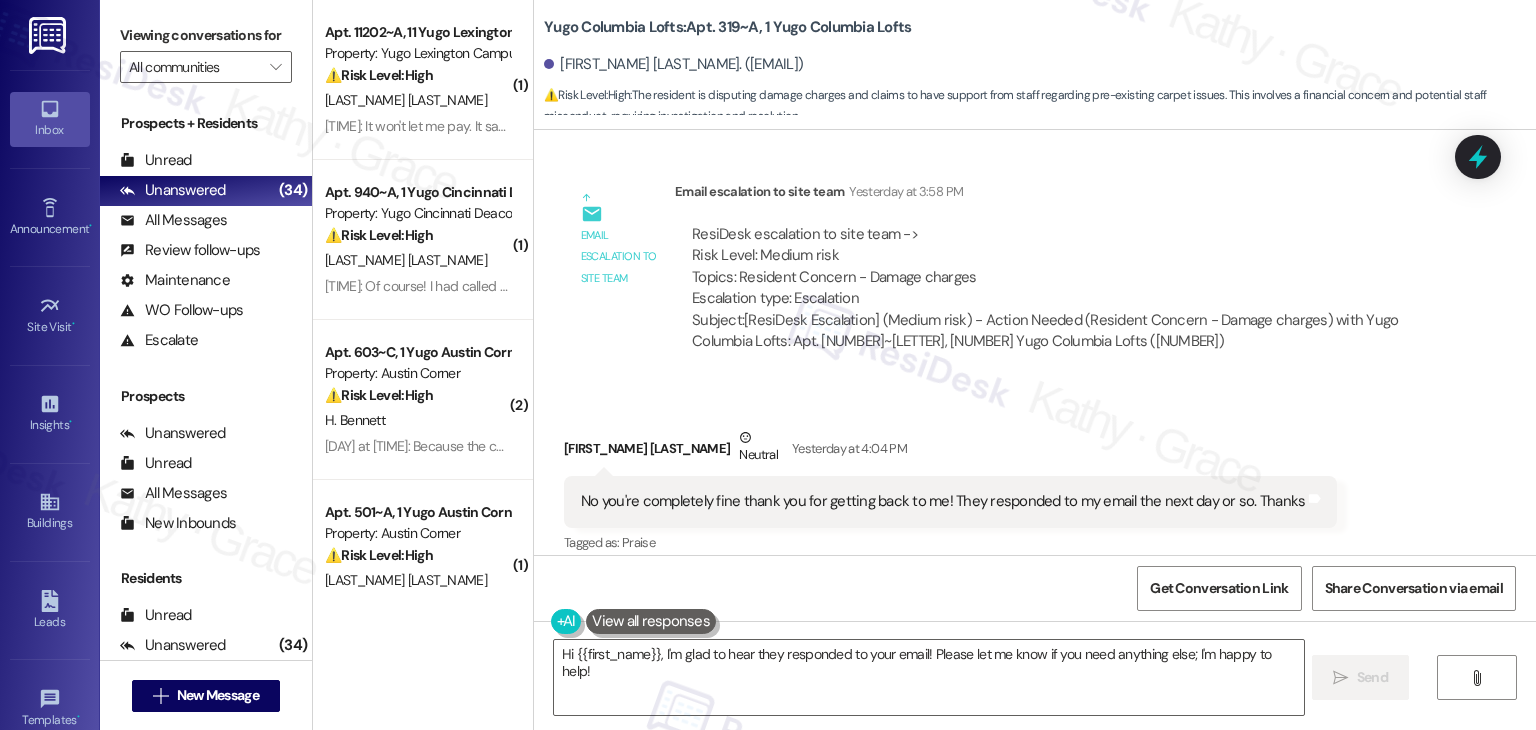 scroll, scrollTop: 1424, scrollLeft: 0, axis: vertical 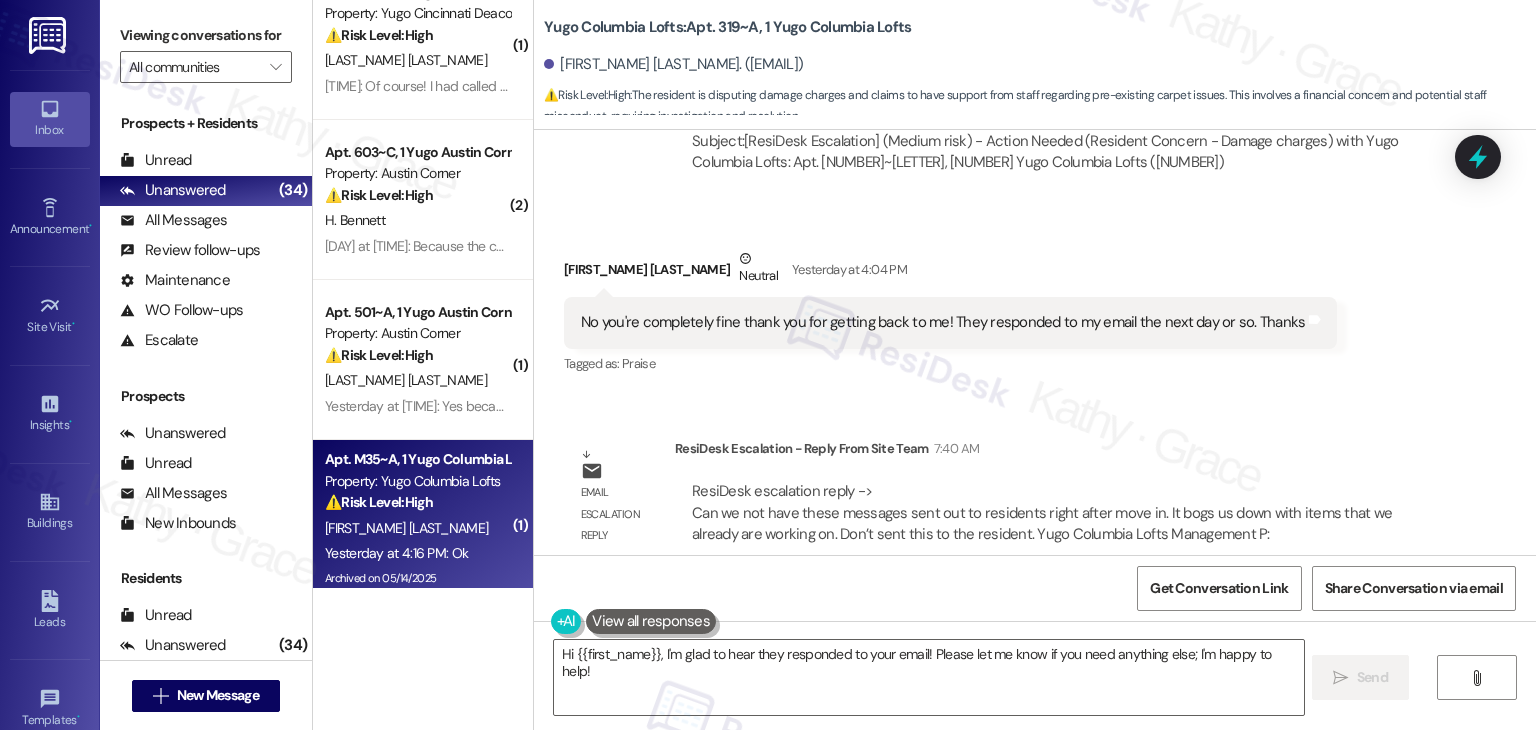 click on "[FIRST_NAME] [LAST_NAME]" at bounding box center (417, 528) 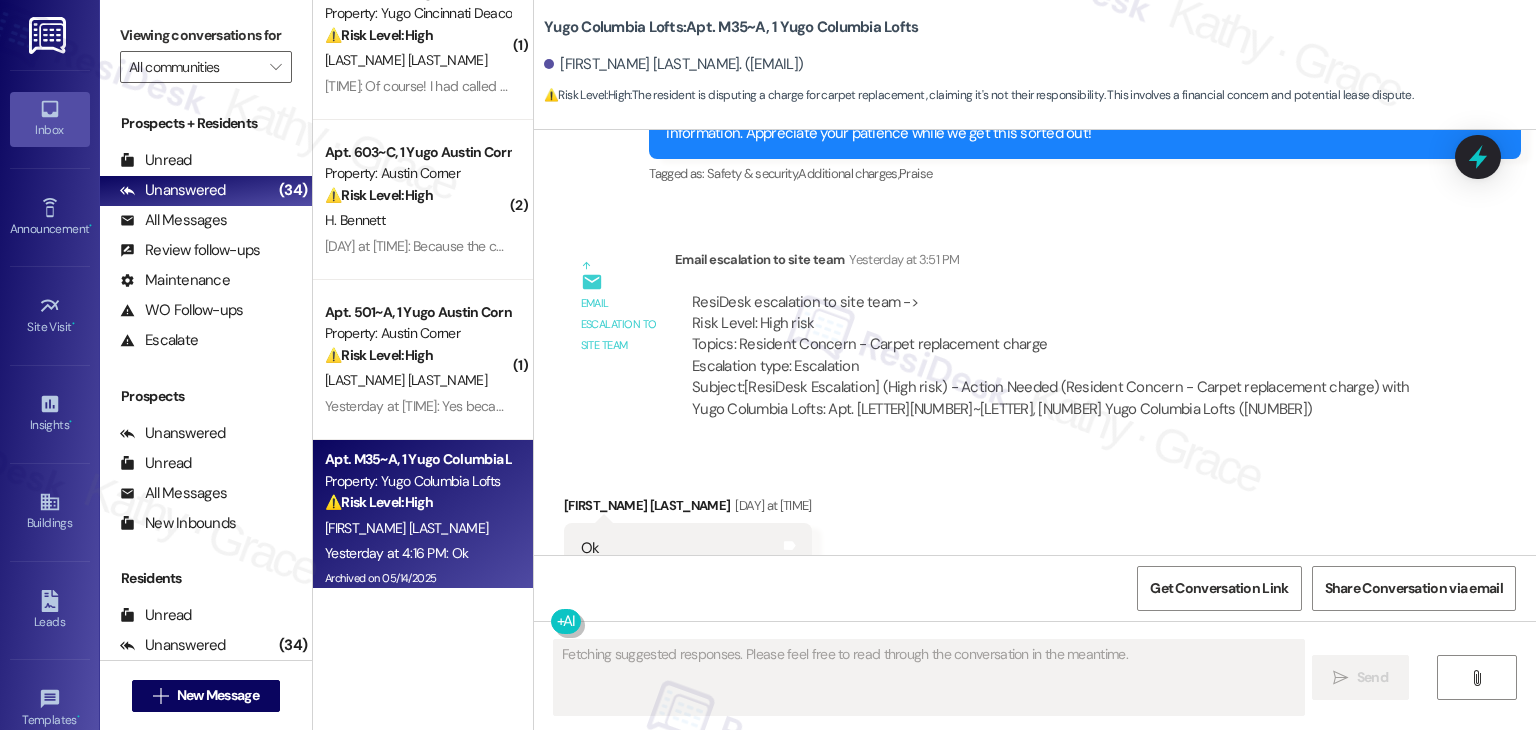 scroll, scrollTop: 7108, scrollLeft: 0, axis: vertical 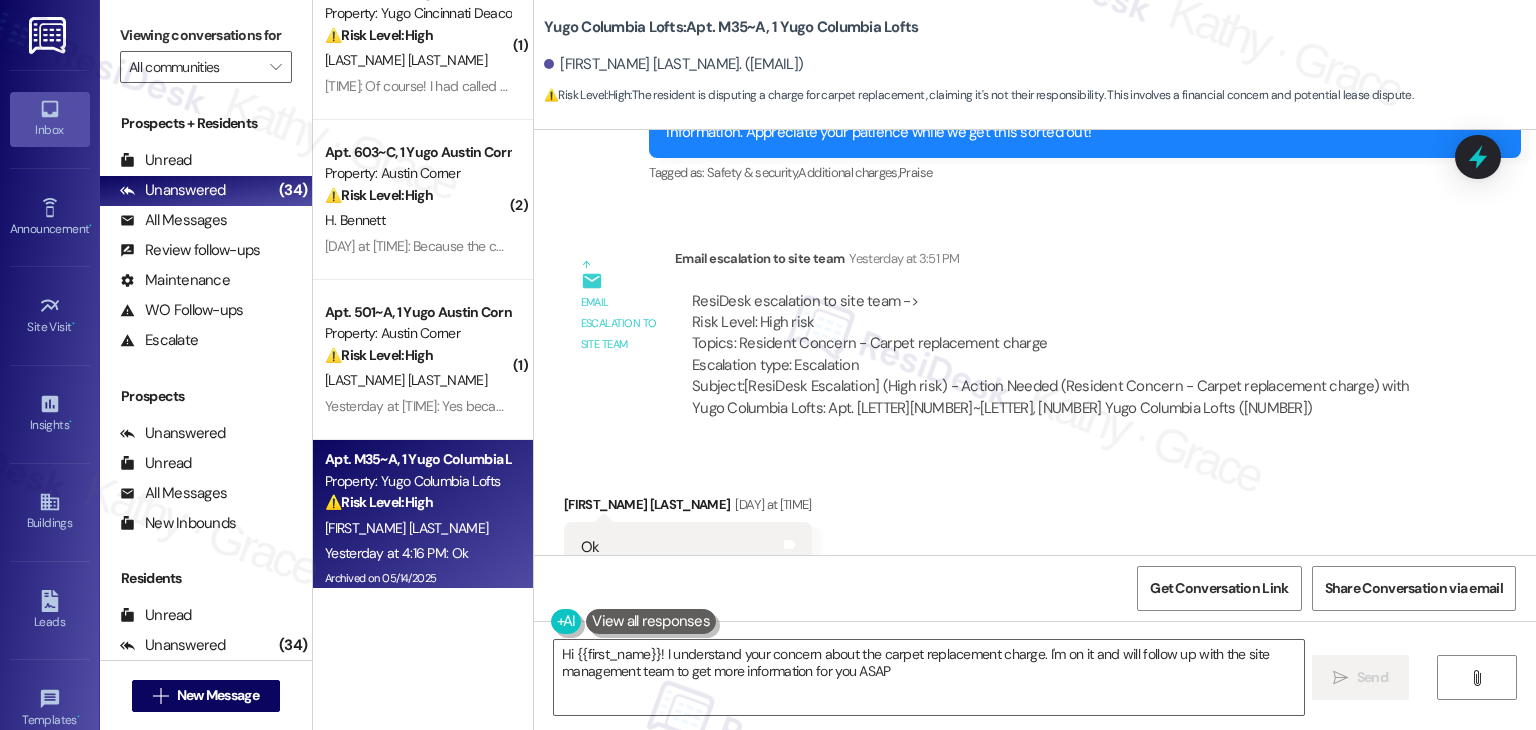 type on "Hi {{first_name}}! I understand your concern about the carpet replacement charge. I'm on it and will follow up with the site management team to get more information for you ASAP!" 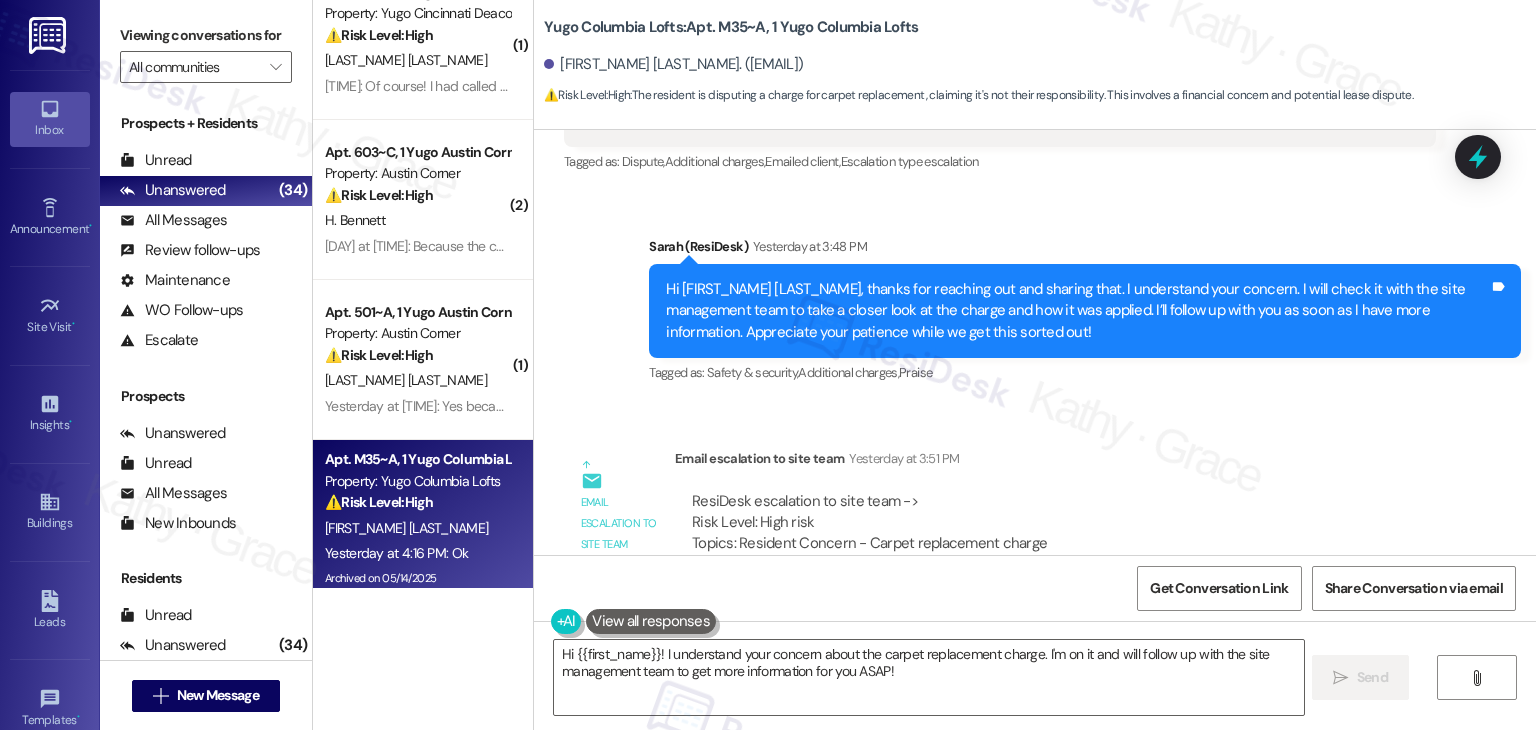 scroll, scrollTop: 6908, scrollLeft: 0, axis: vertical 